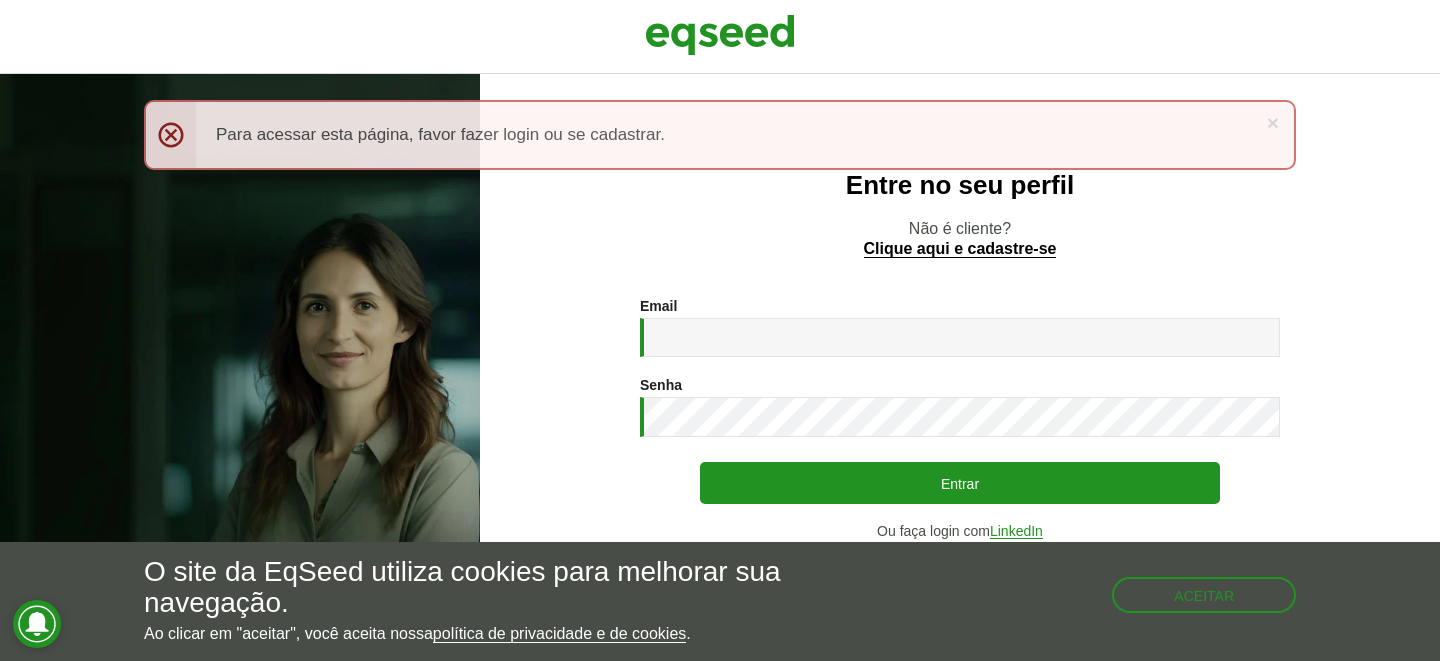 scroll, scrollTop: 0, scrollLeft: 0, axis: both 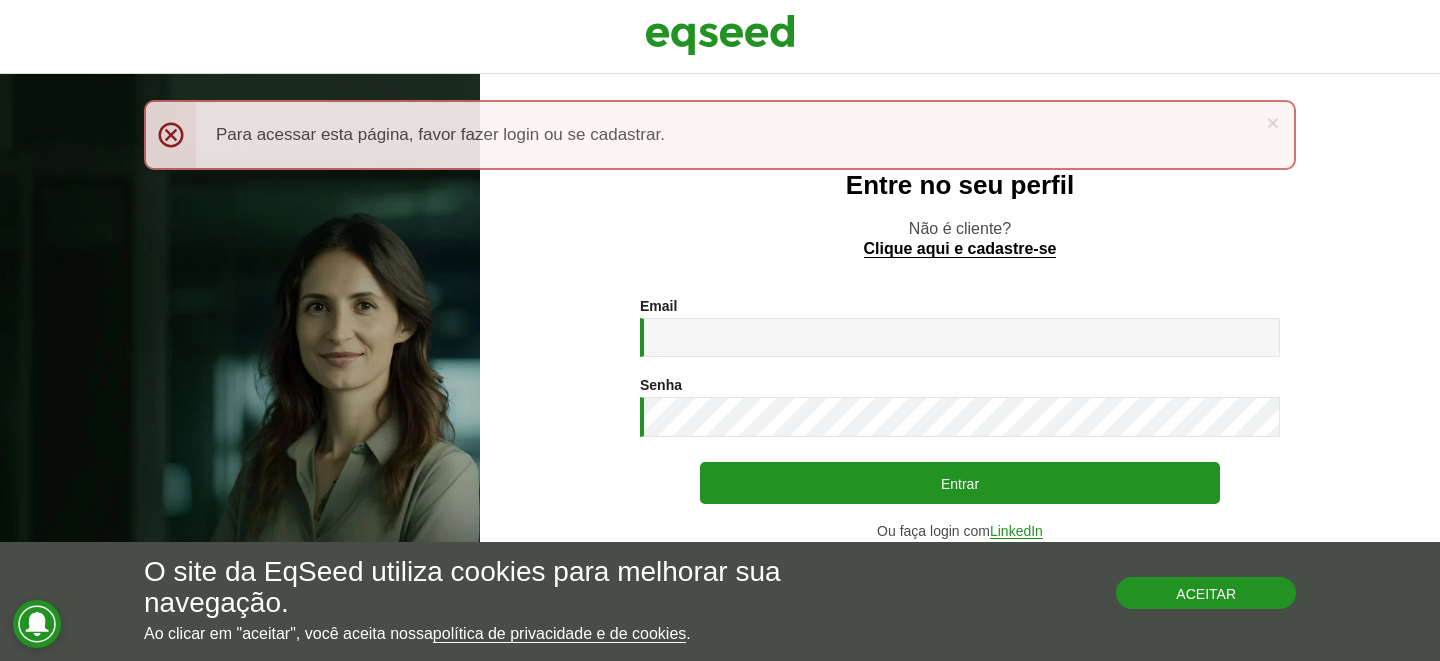 click on "Aceitar" at bounding box center [1206, 593] 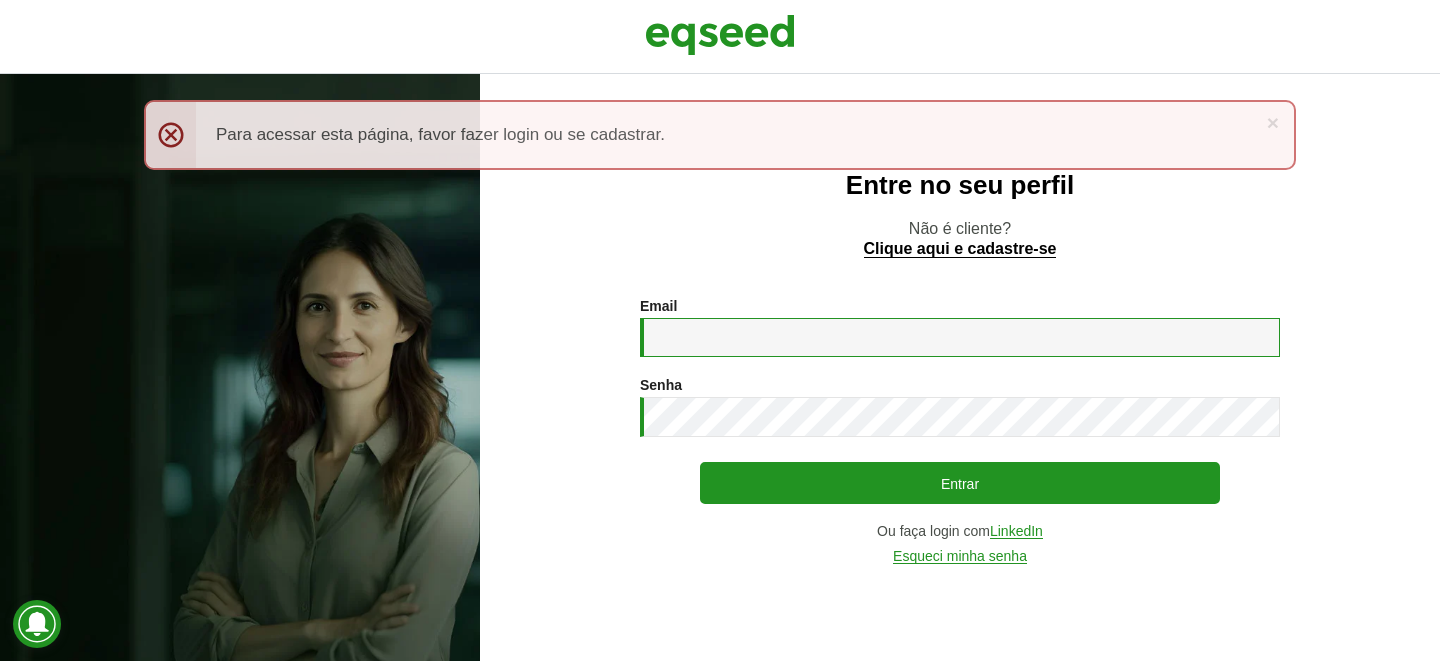 click on "Email  *" at bounding box center (960, 337) 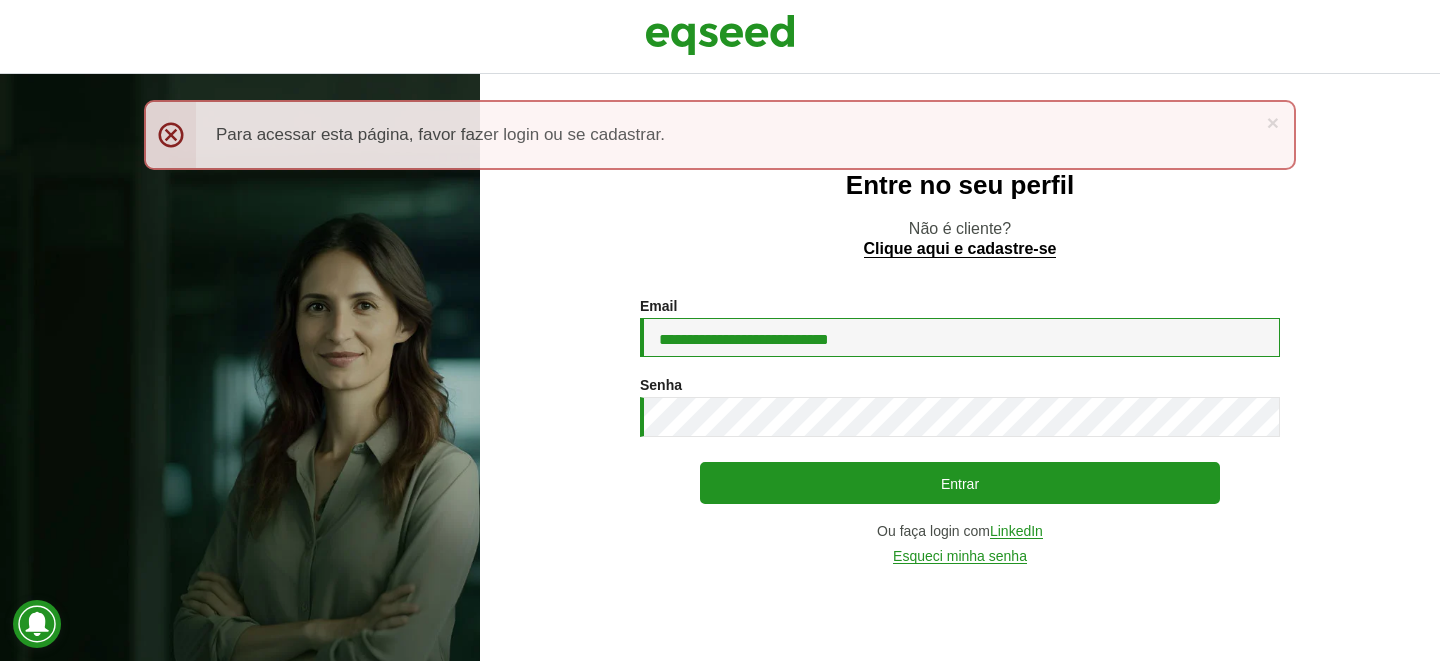 type on "**********" 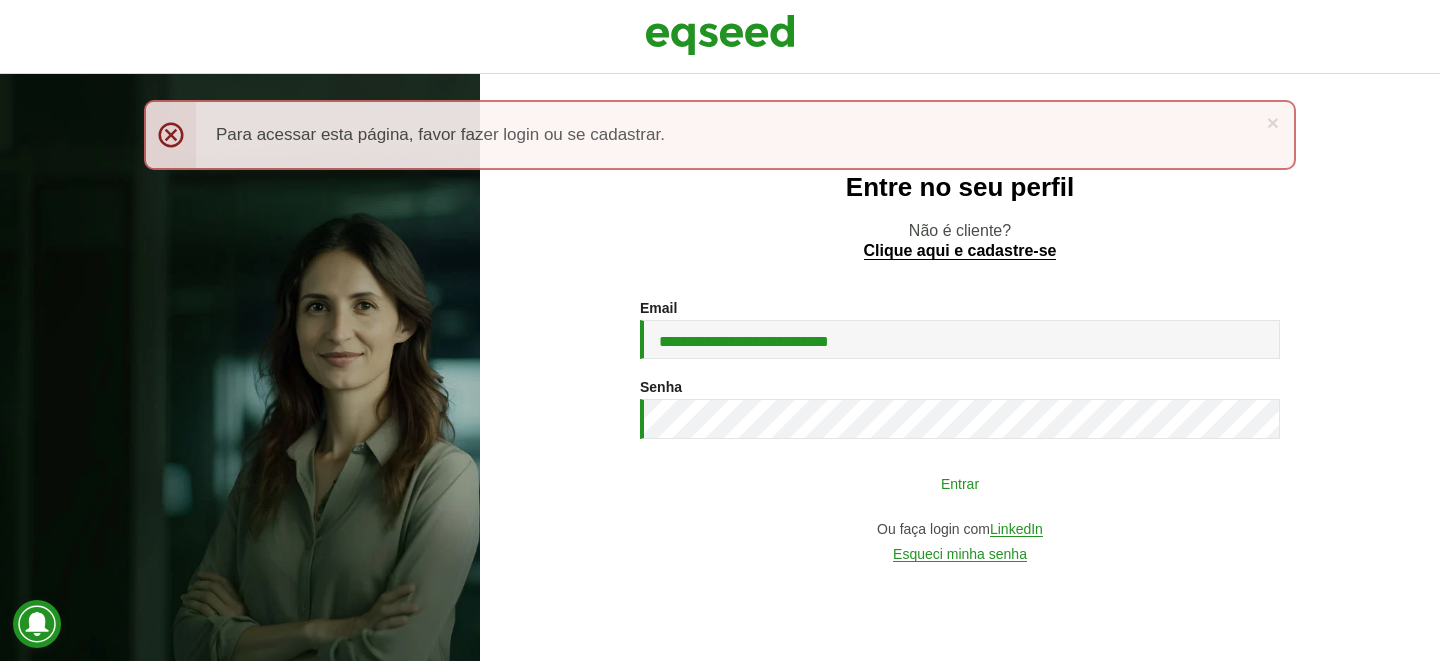 click on "Entrar" at bounding box center [960, 483] 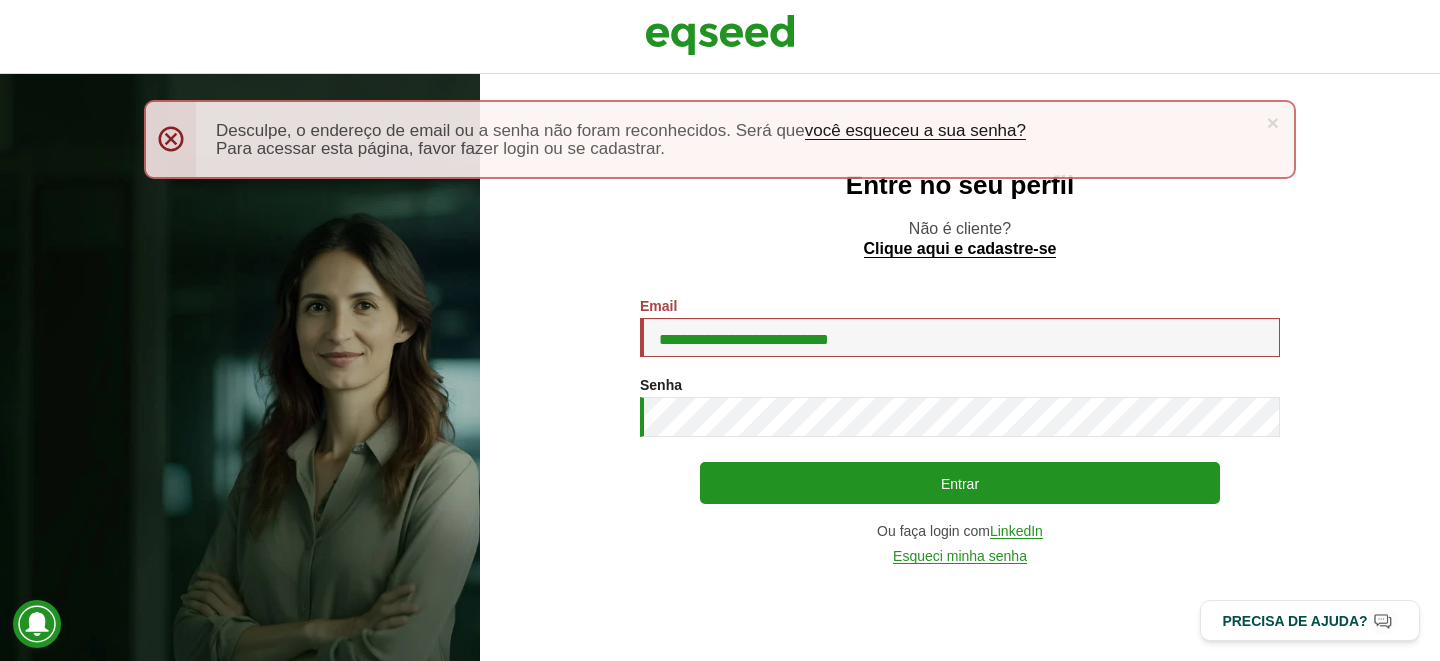scroll, scrollTop: 0, scrollLeft: 0, axis: both 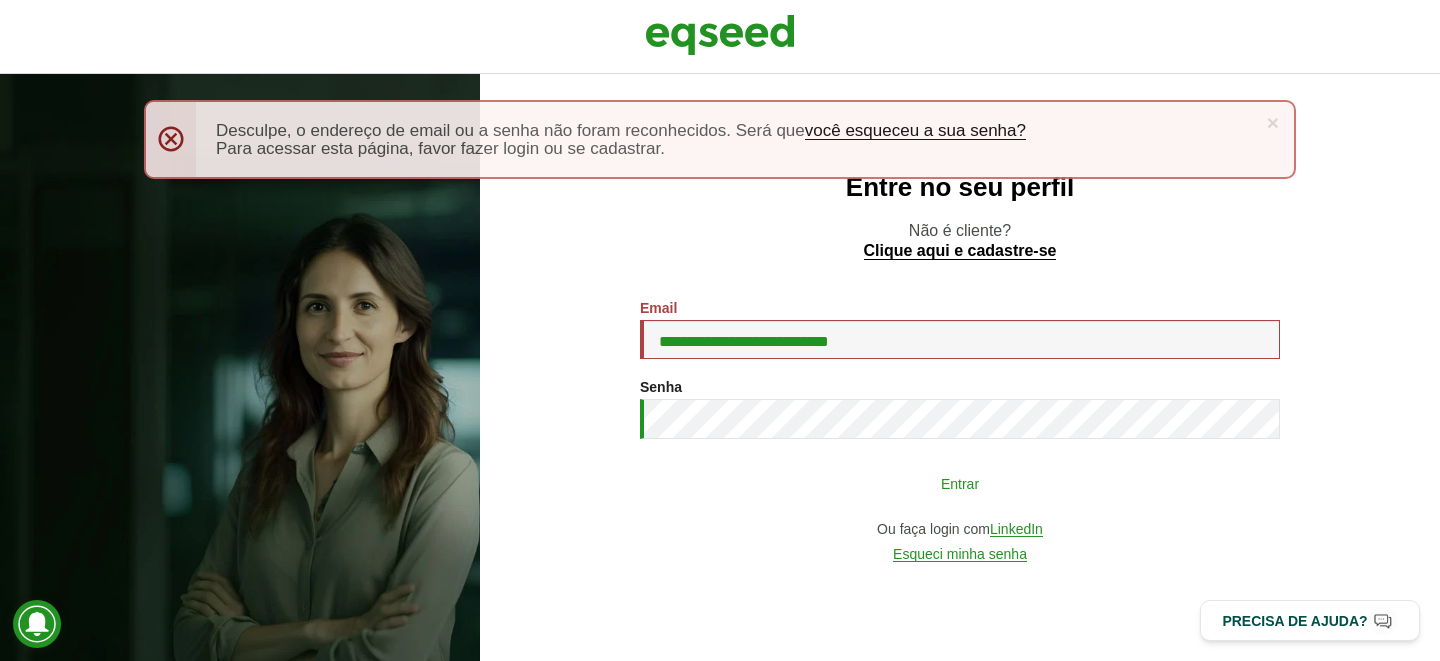 click on "Entrar" at bounding box center [960, 483] 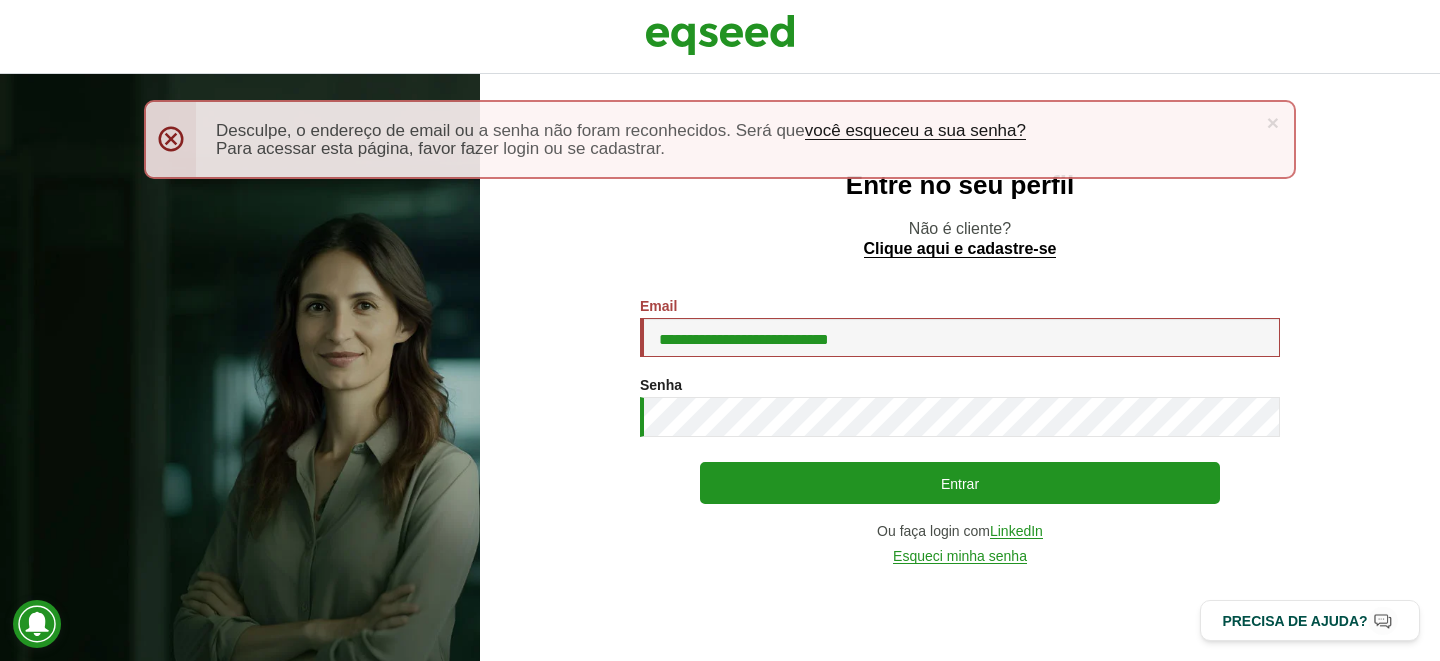 scroll, scrollTop: 0, scrollLeft: 0, axis: both 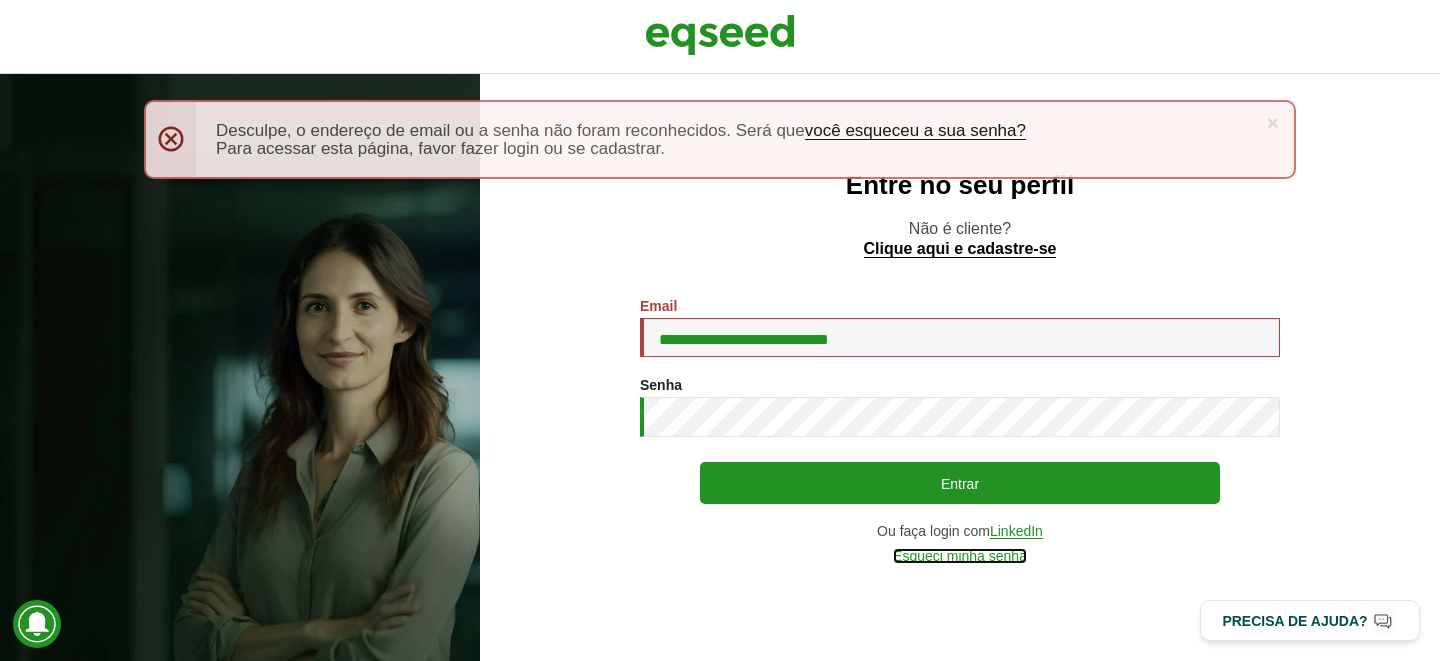 click on "Esqueci minha senha" at bounding box center [960, 556] 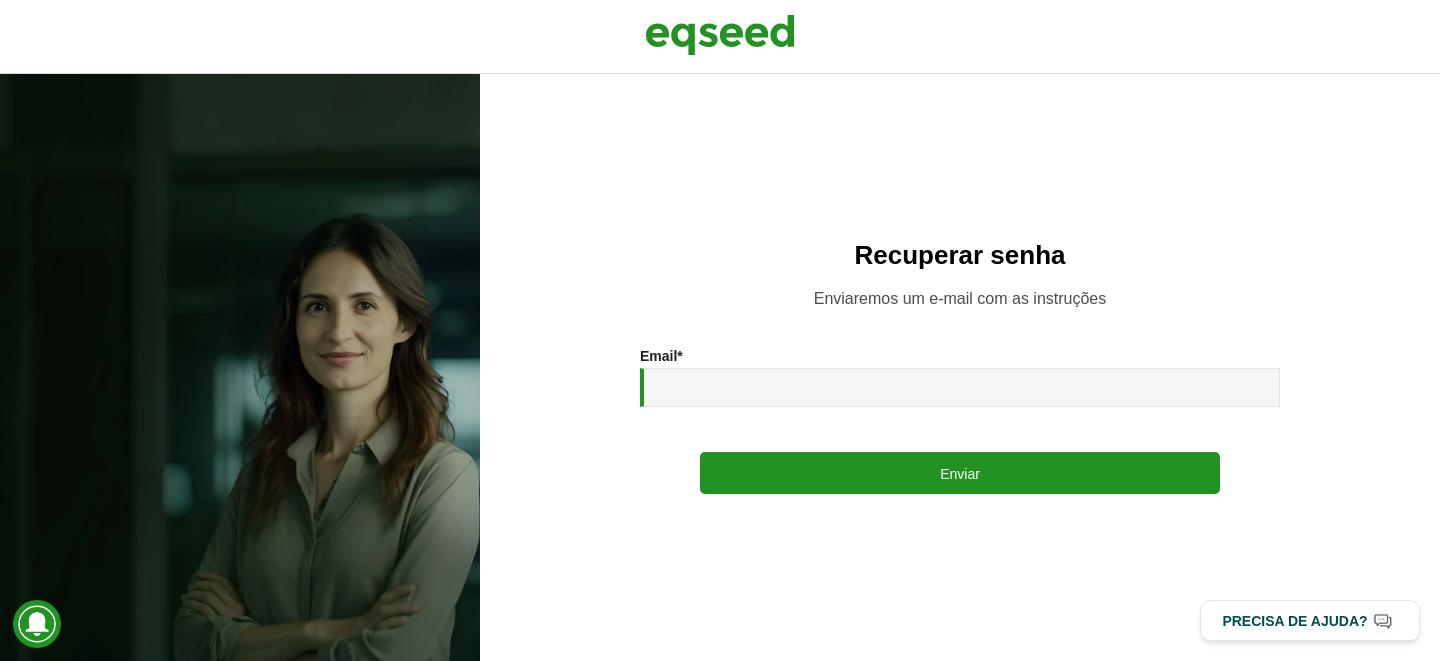 scroll, scrollTop: 0, scrollLeft: 0, axis: both 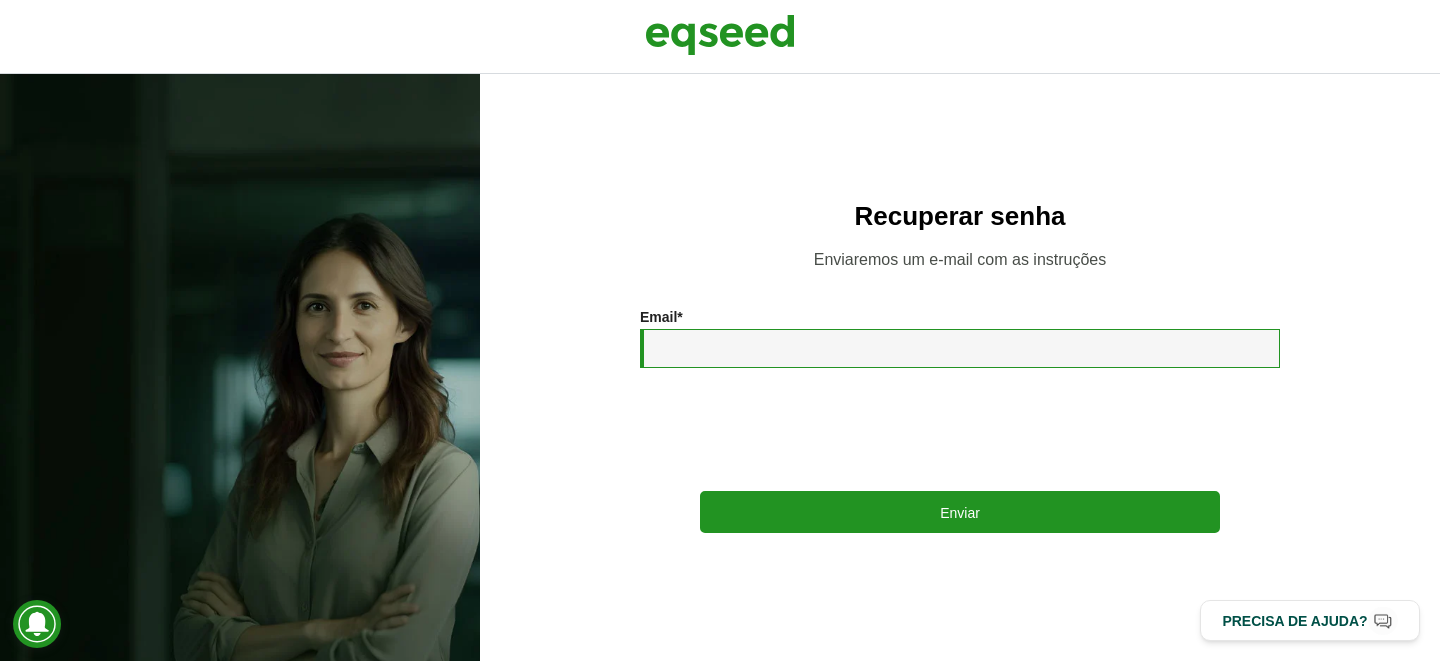 click on "Email  *" at bounding box center [960, 348] 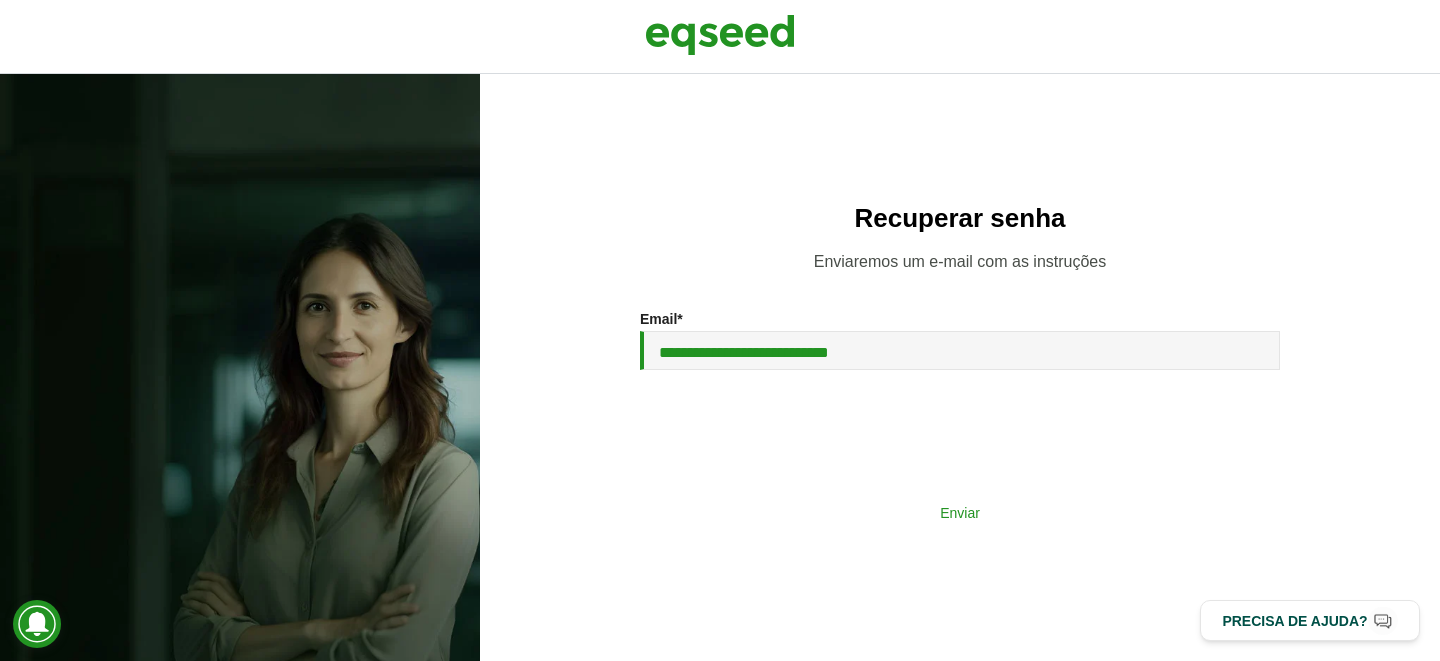 click on "Enviar" at bounding box center [960, 512] 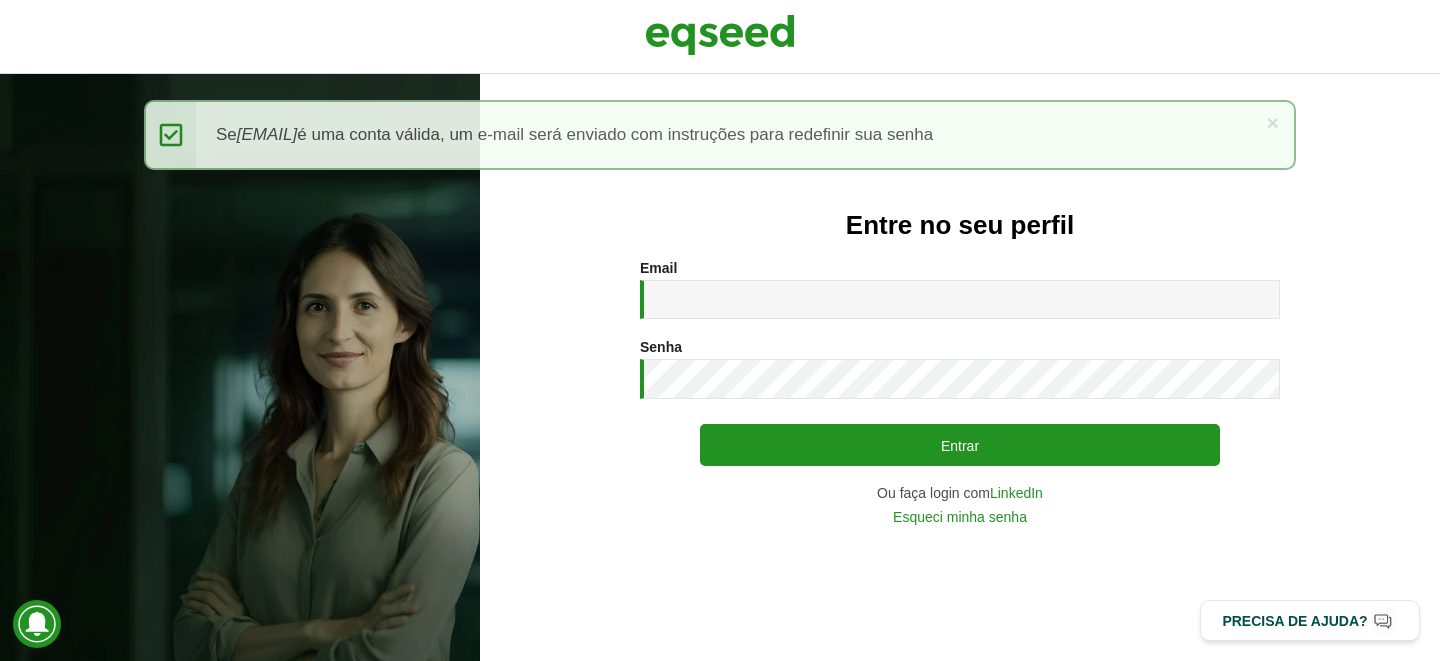 scroll, scrollTop: 0, scrollLeft: 0, axis: both 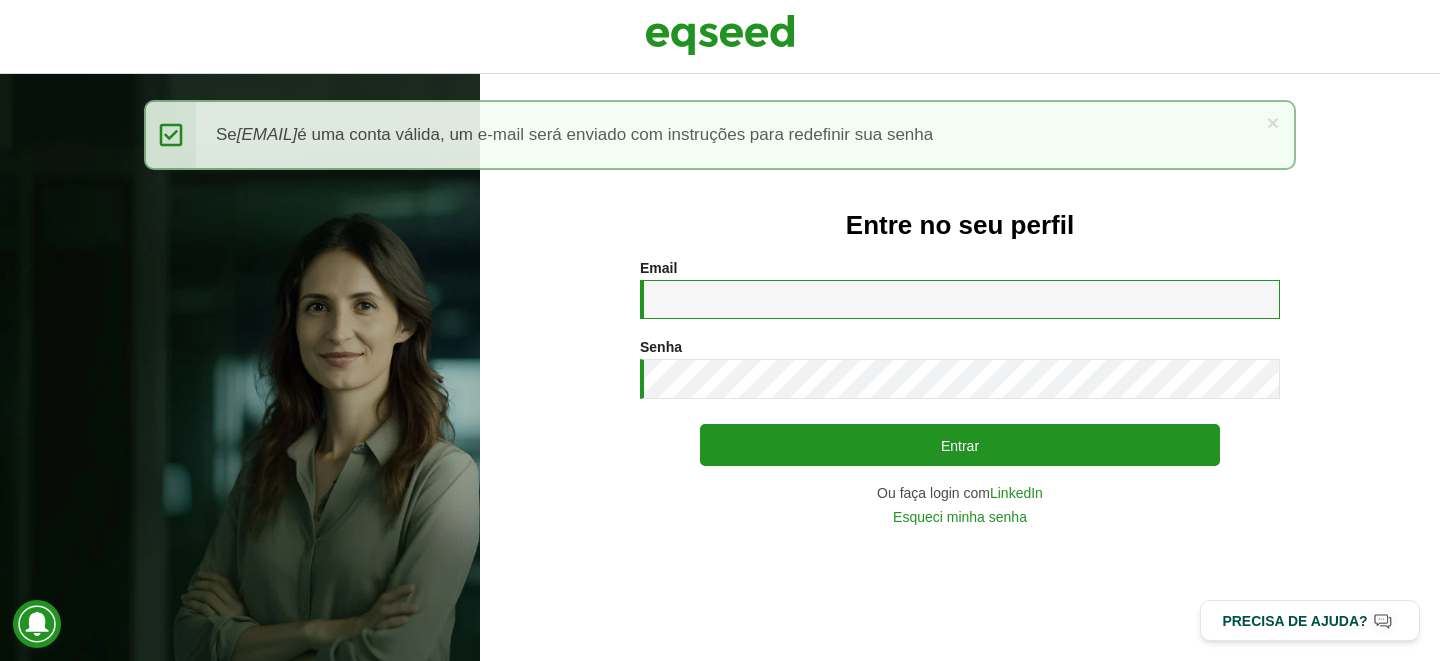 click on "Email  *" at bounding box center [960, 299] 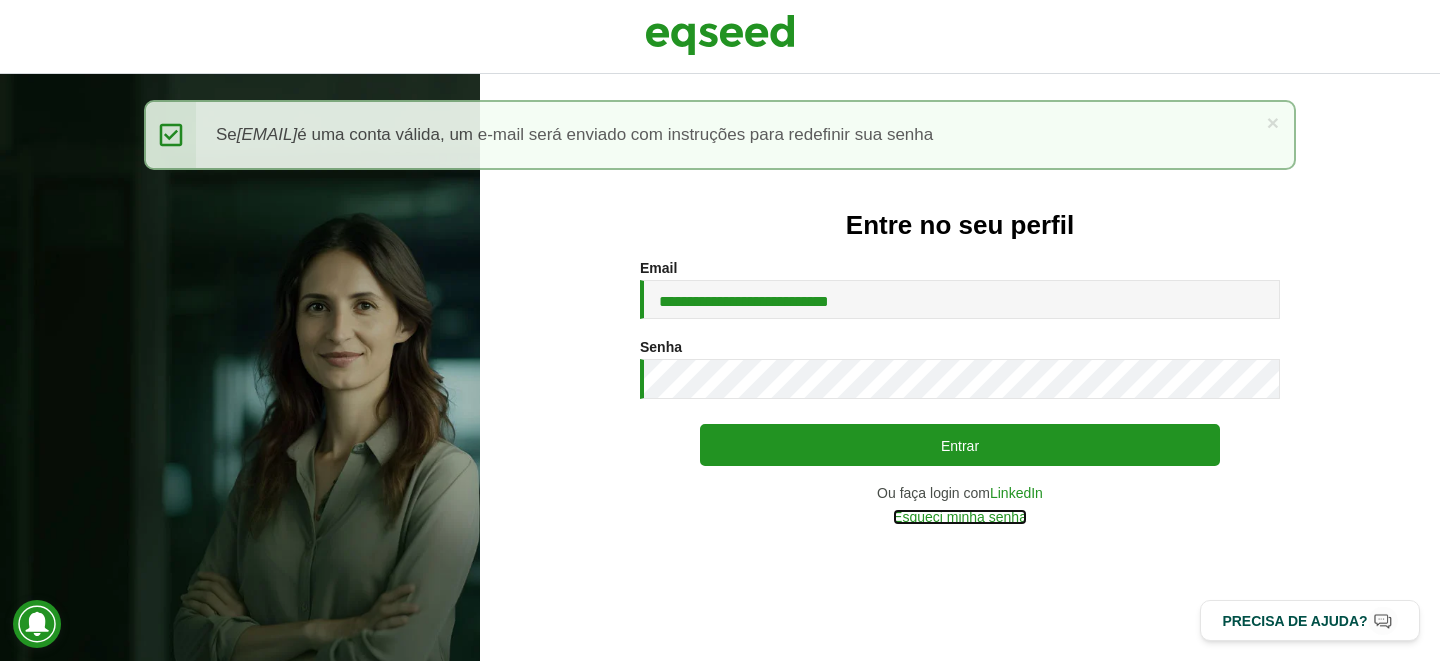 click on "Esqueci minha senha" at bounding box center [960, 517] 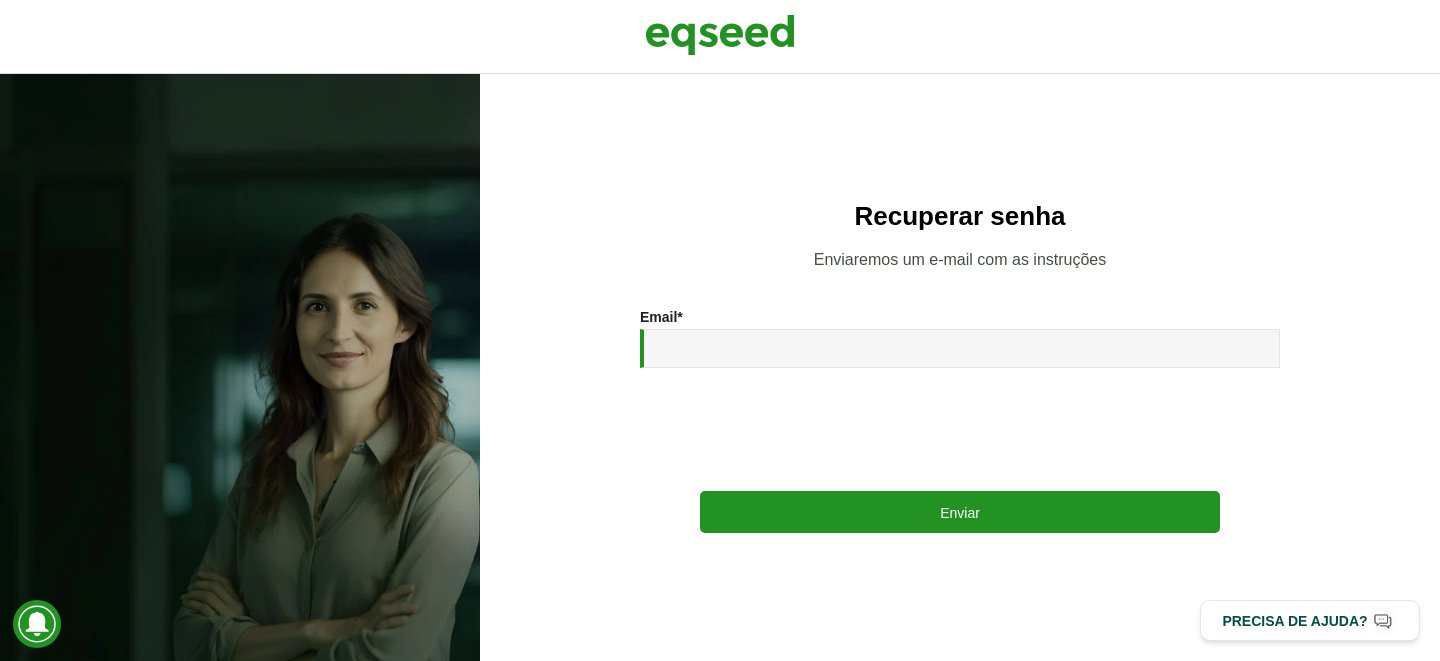 scroll, scrollTop: 0, scrollLeft: 0, axis: both 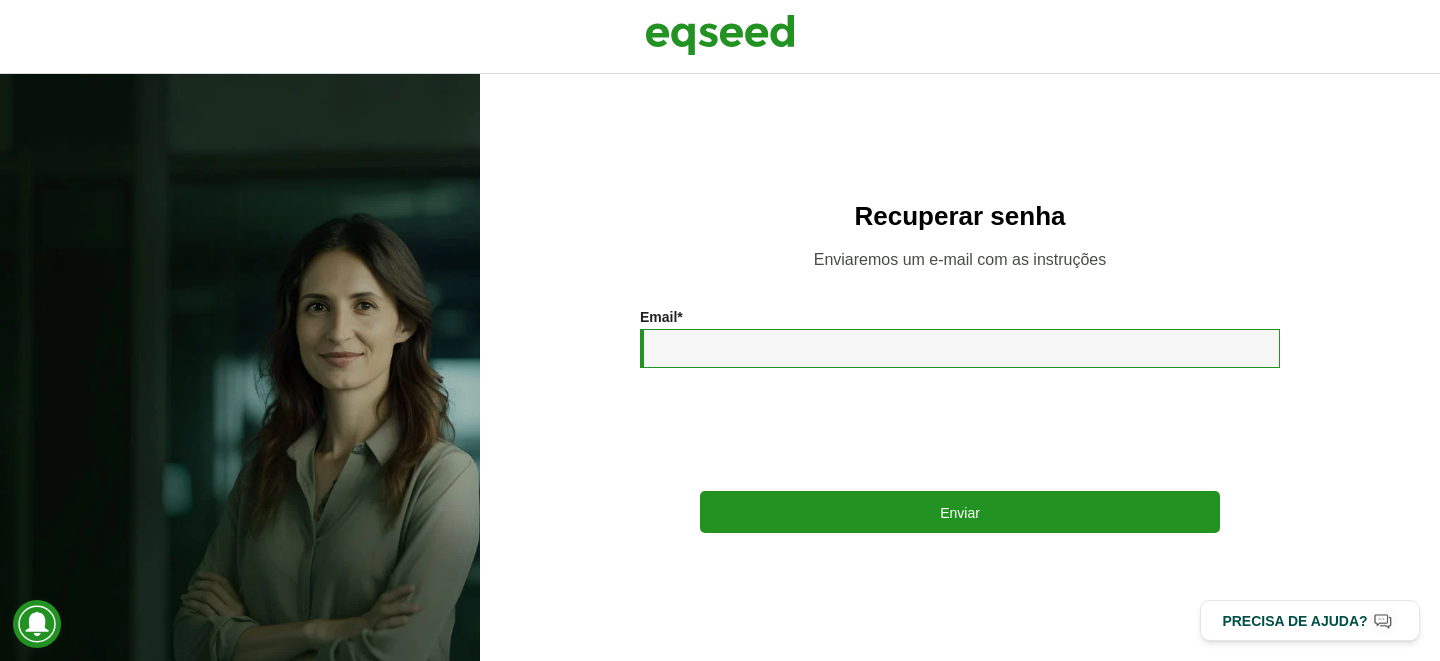 click on "Email  *" at bounding box center [960, 348] 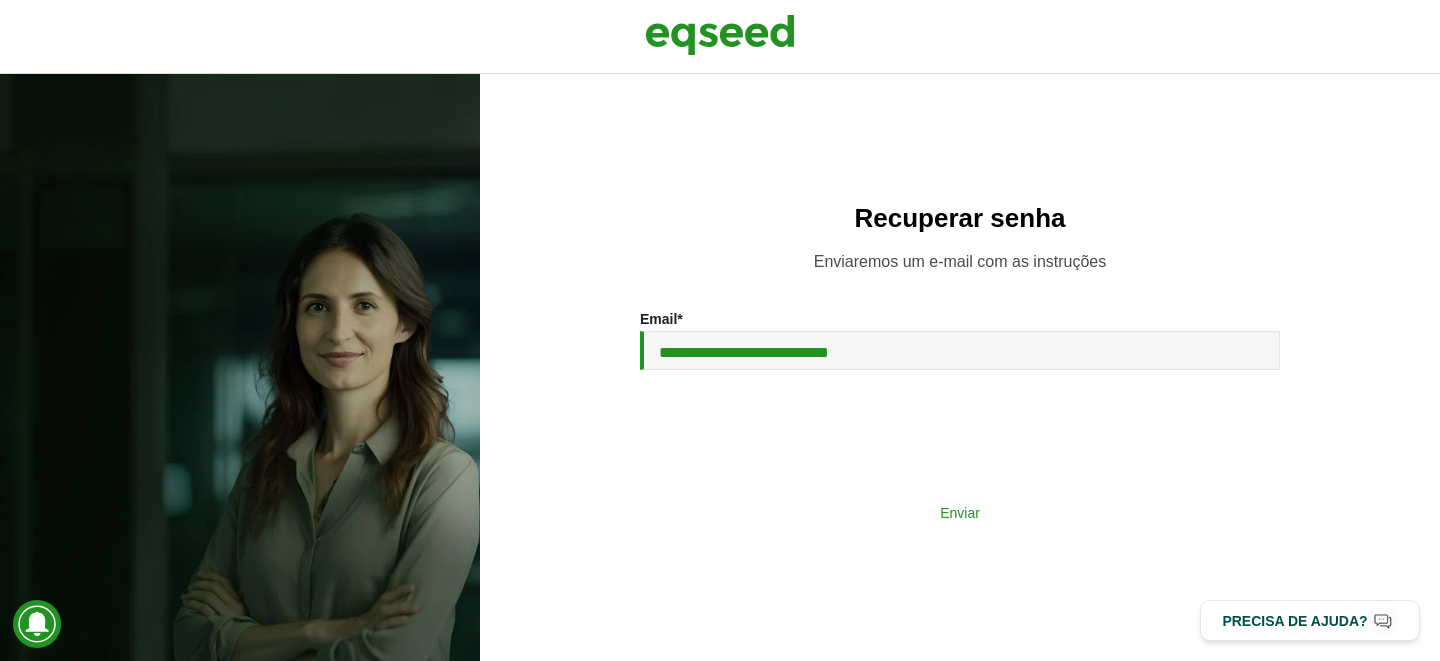 click on "Enviar" at bounding box center [960, 512] 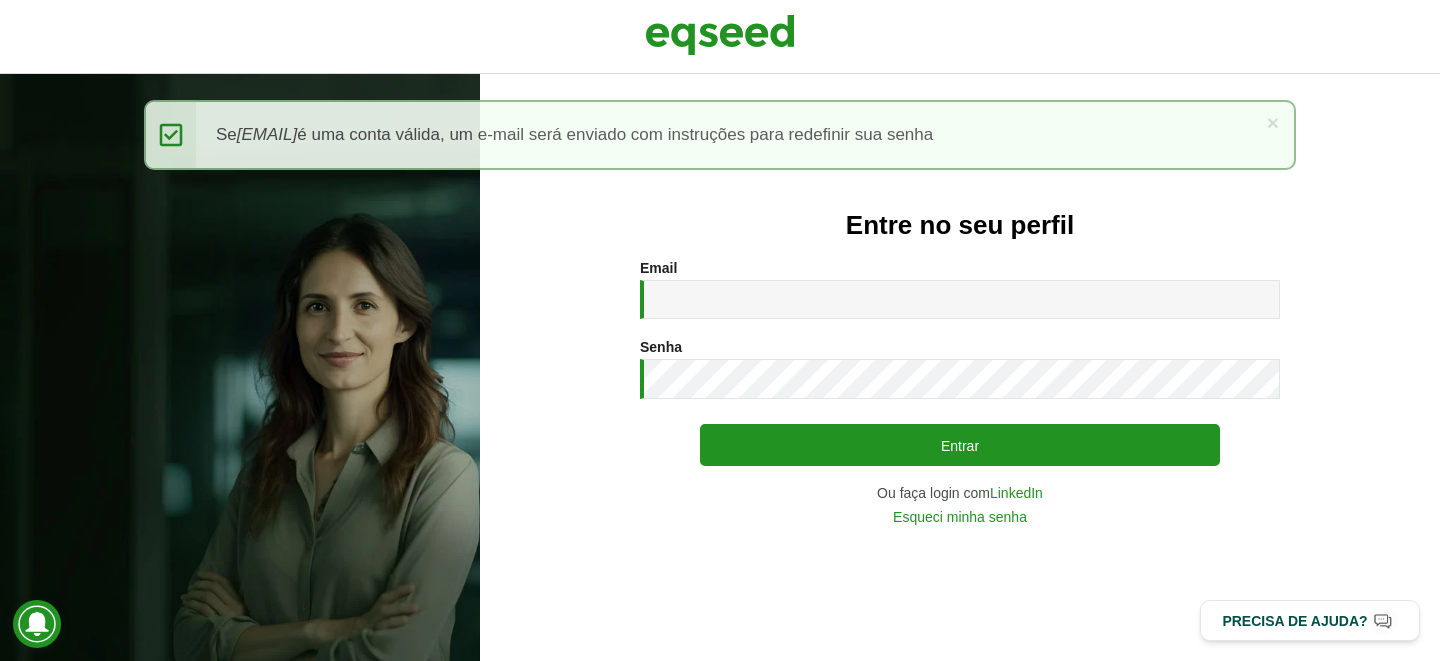 scroll, scrollTop: 0, scrollLeft: 0, axis: both 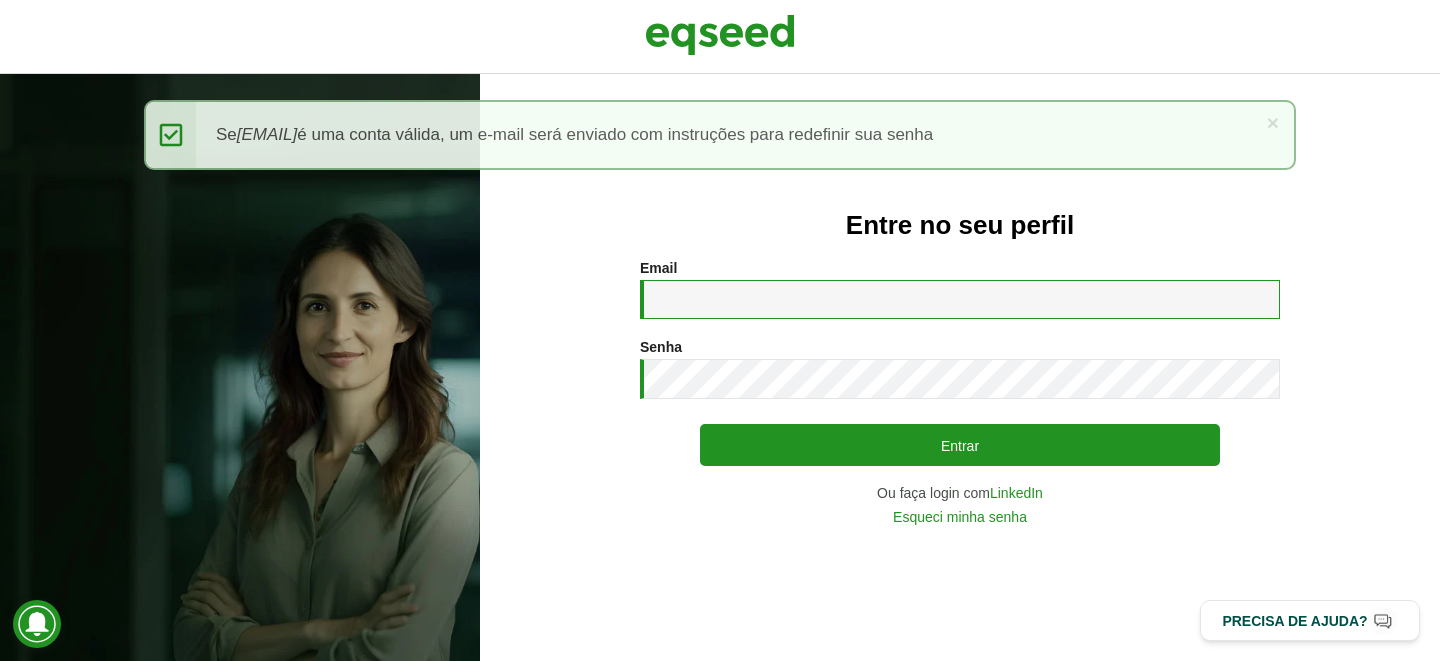 click on "Email  *" at bounding box center (960, 299) 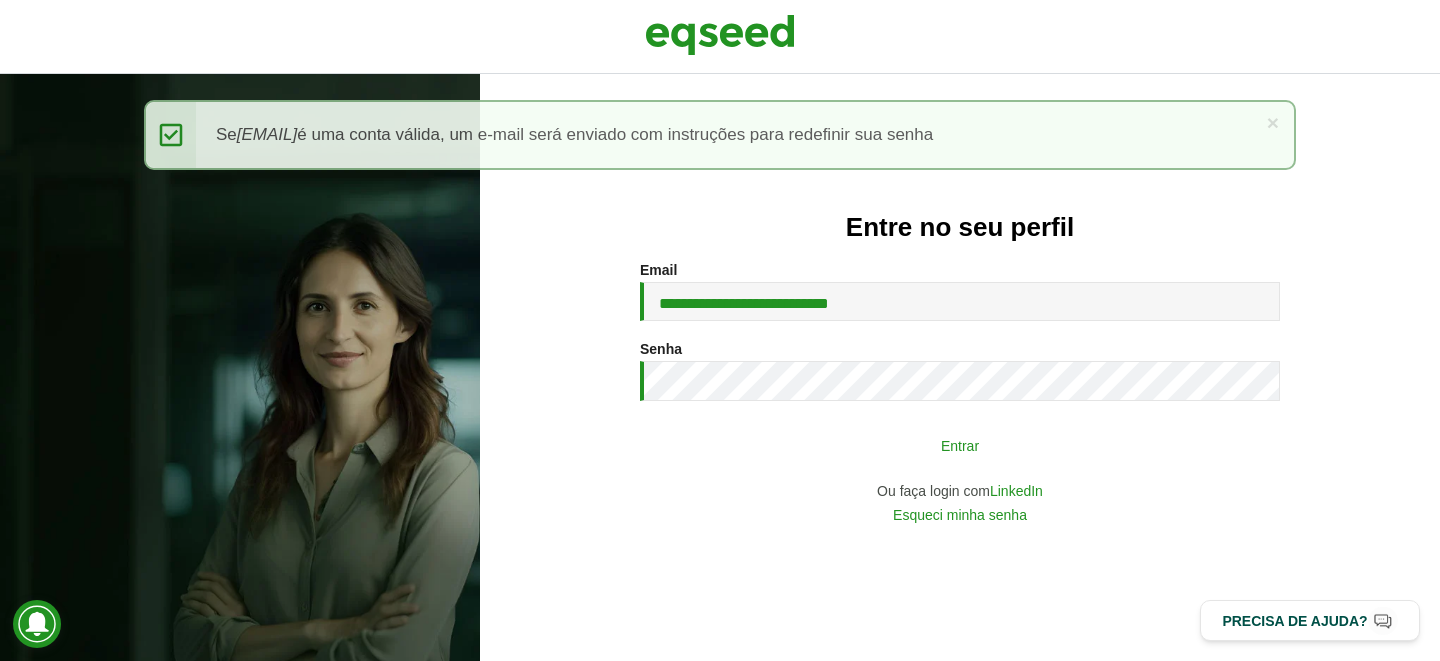 click on "Entrar" at bounding box center [960, 445] 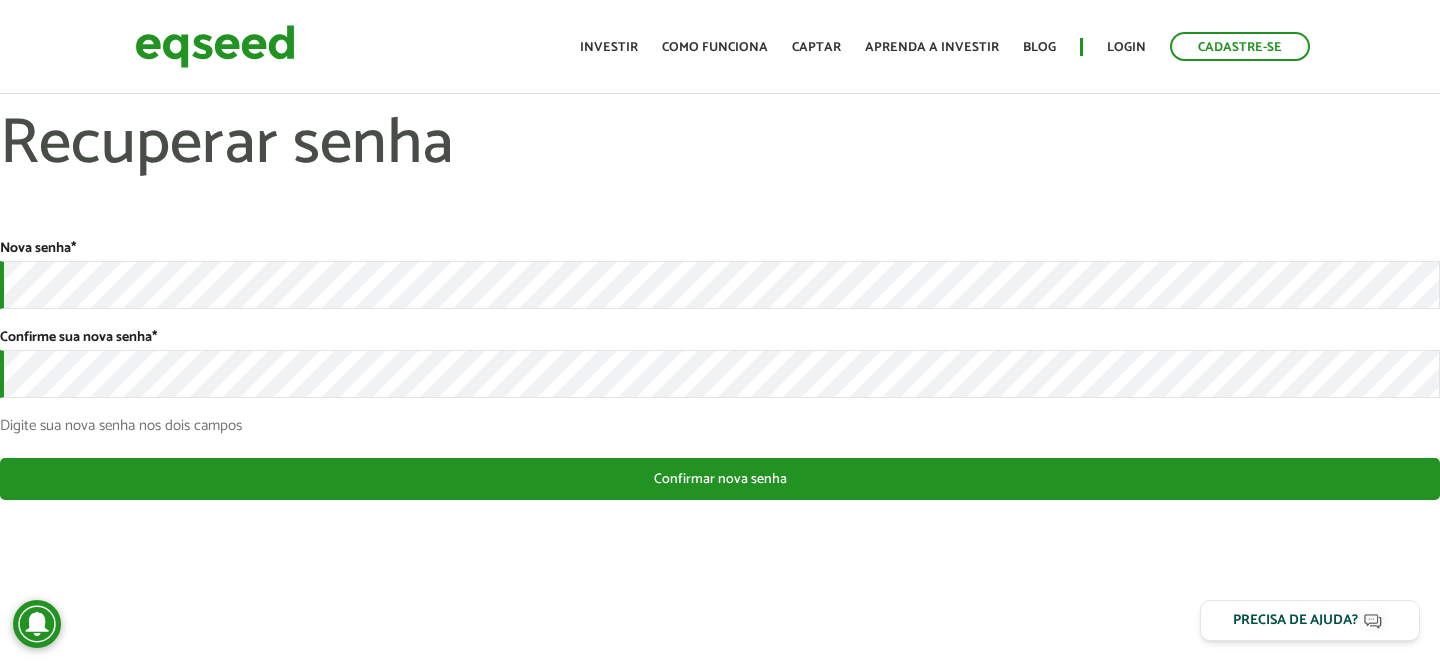 scroll, scrollTop: 0, scrollLeft: 0, axis: both 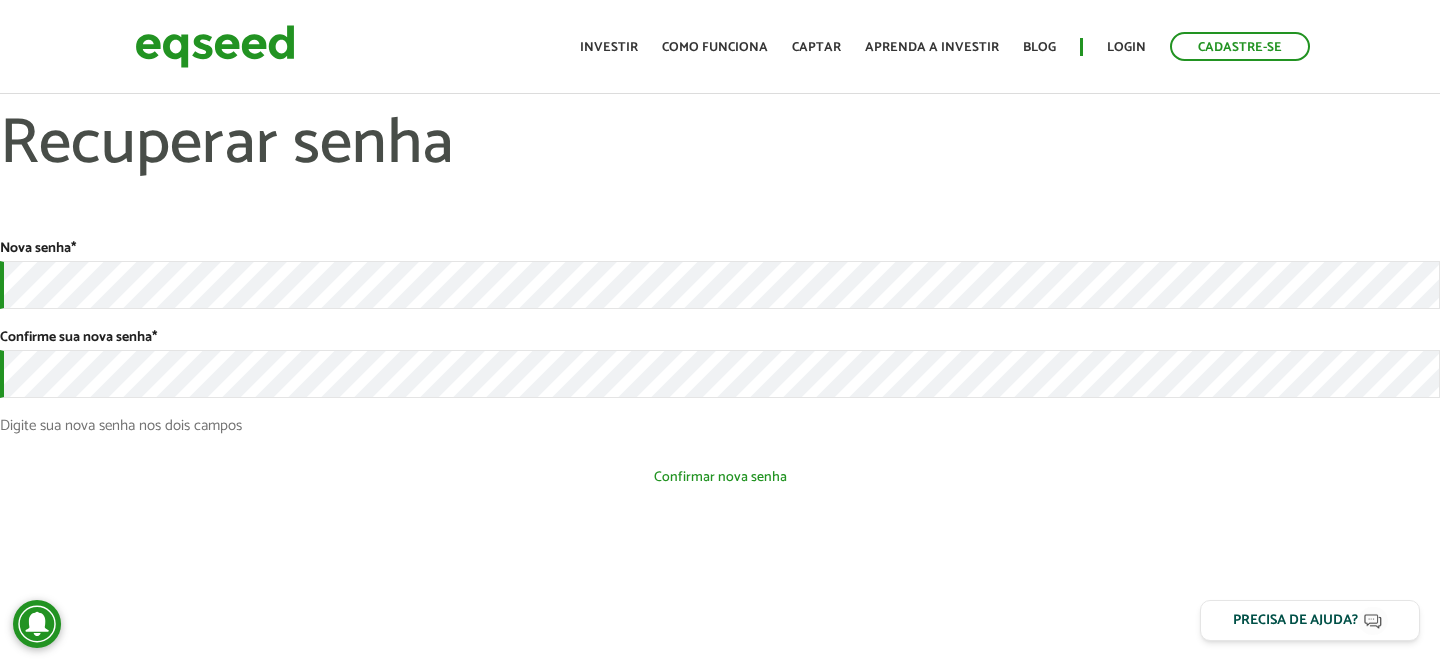 click on "Confirmar nova senha" at bounding box center (720, 477) 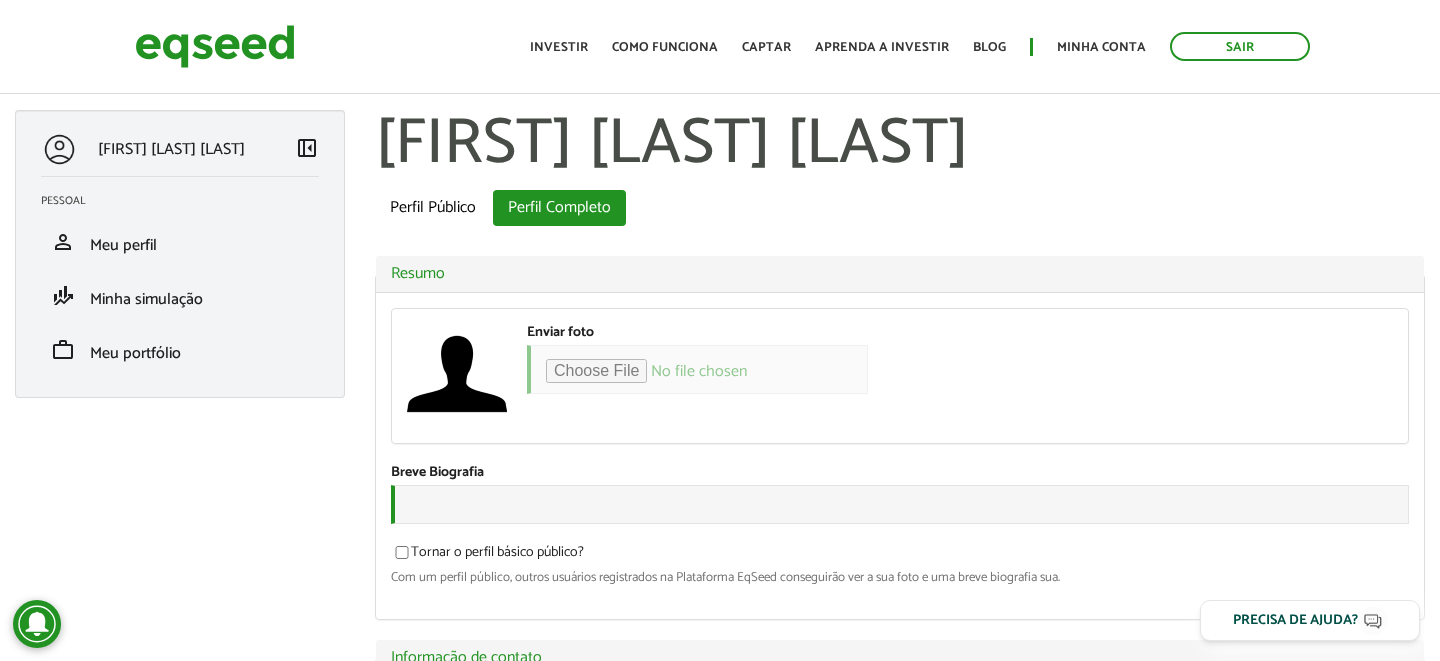 scroll, scrollTop: 0, scrollLeft: 0, axis: both 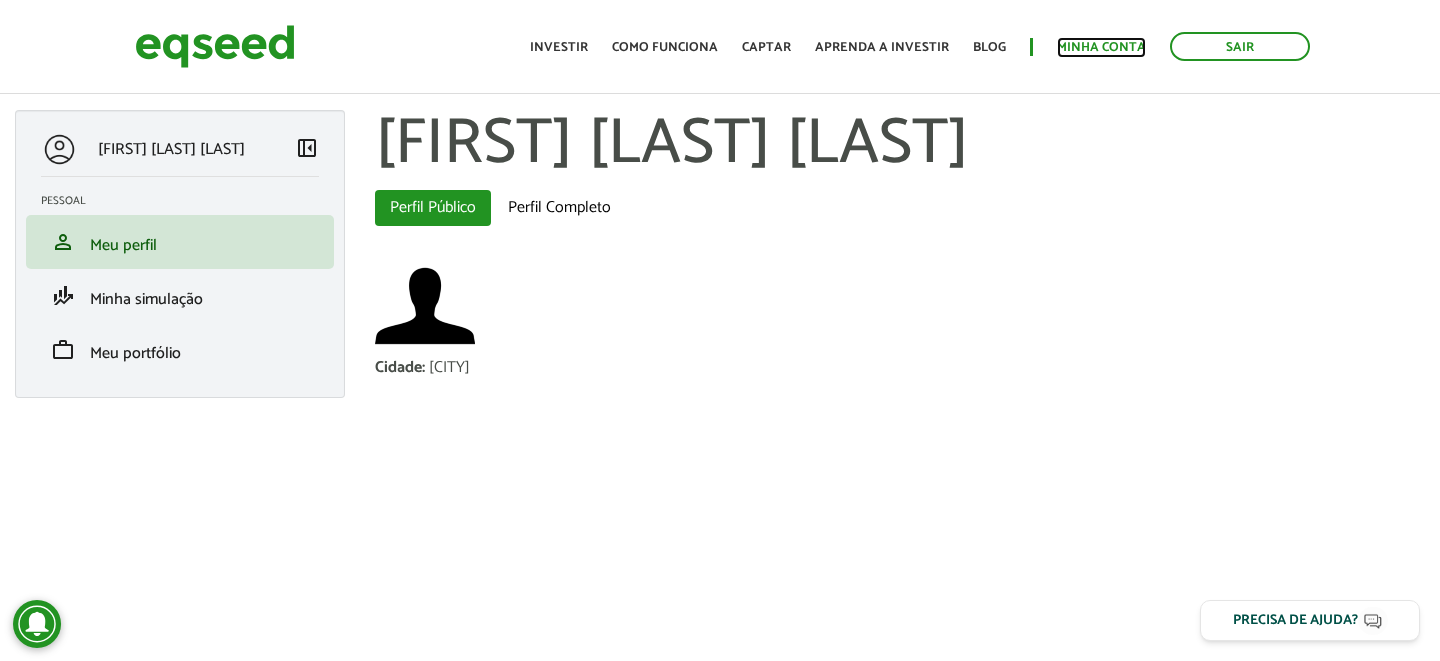 click on "Minha conta" at bounding box center (1101, 47) 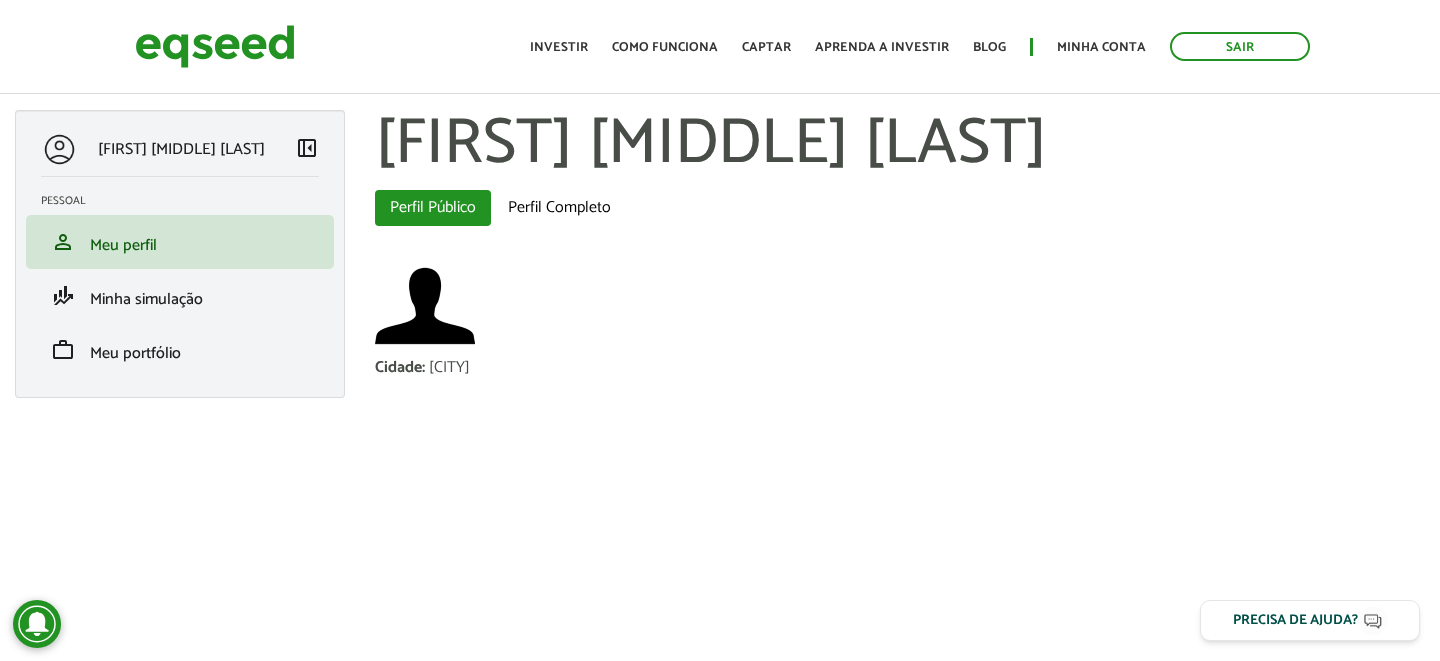 scroll, scrollTop: 0, scrollLeft: 0, axis: both 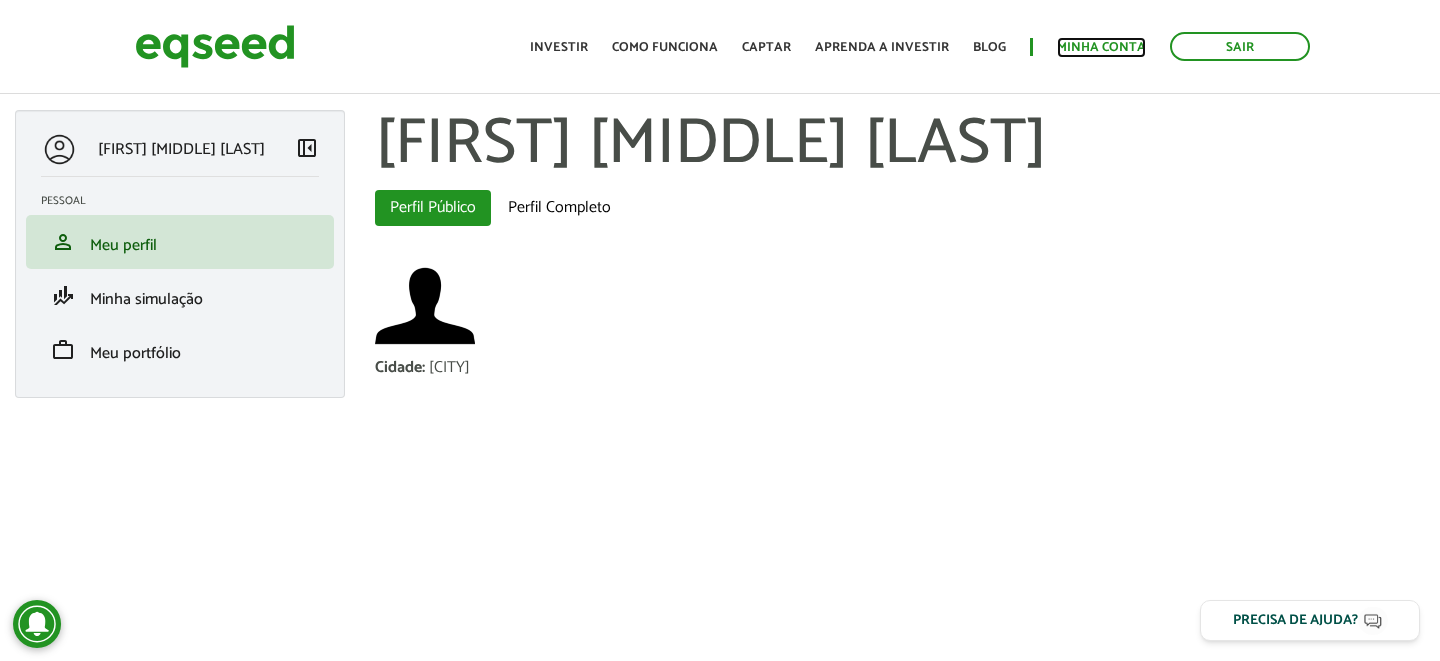 click on "Minha conta" at bounding box center [1101, 47] 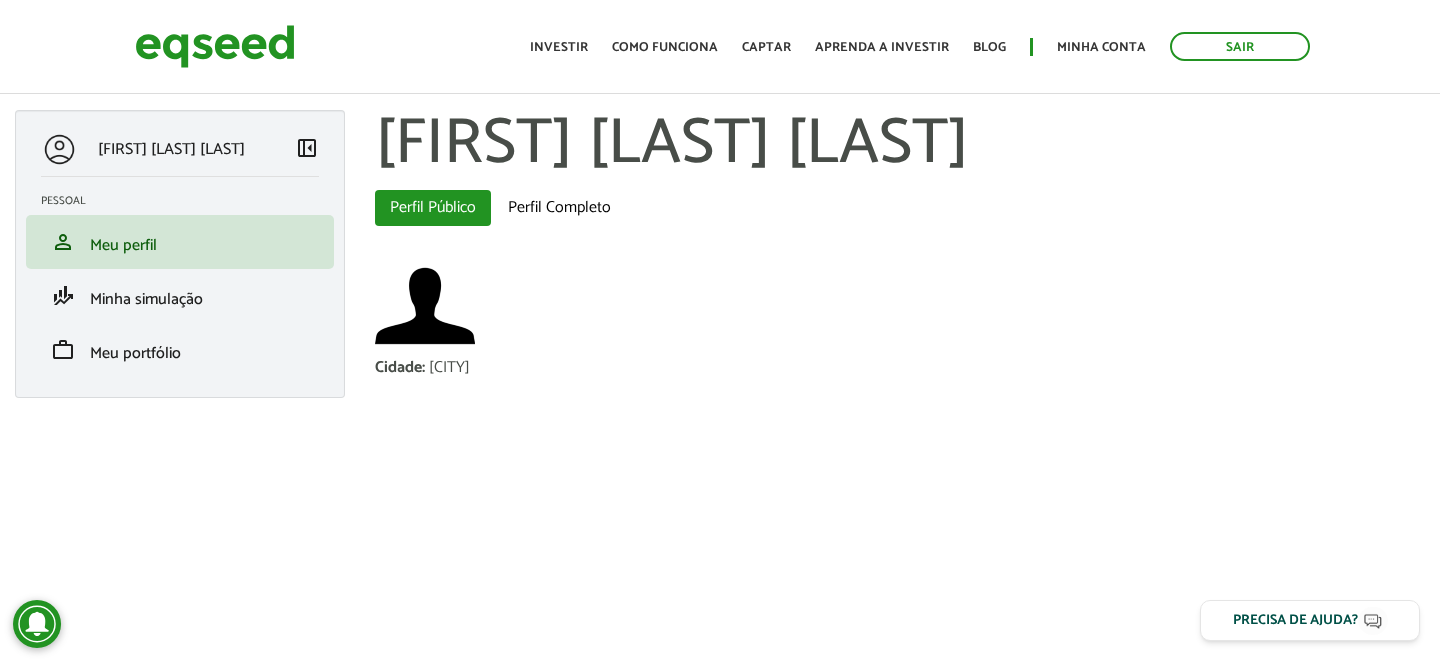scroll, scrollTop: 0, scrollLeft: 0, axis: both 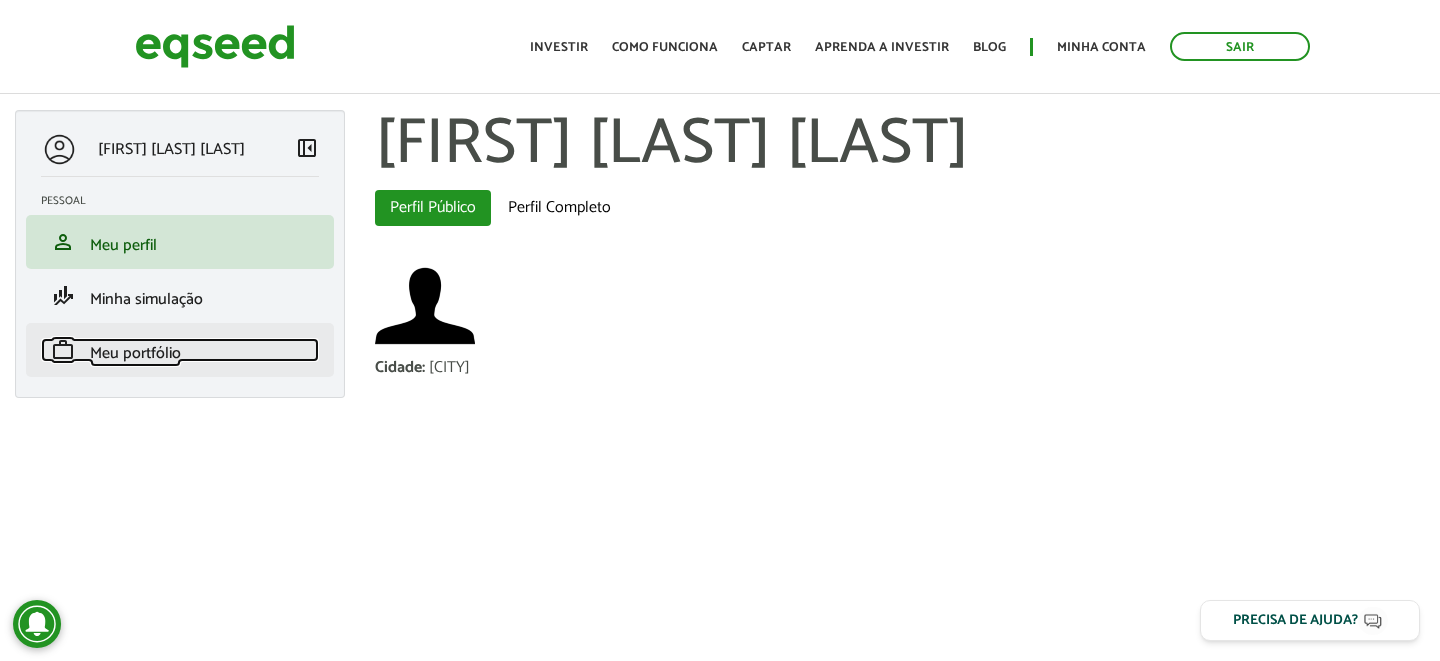 click on "Meu portfólio" at bounding box center [135, 353] 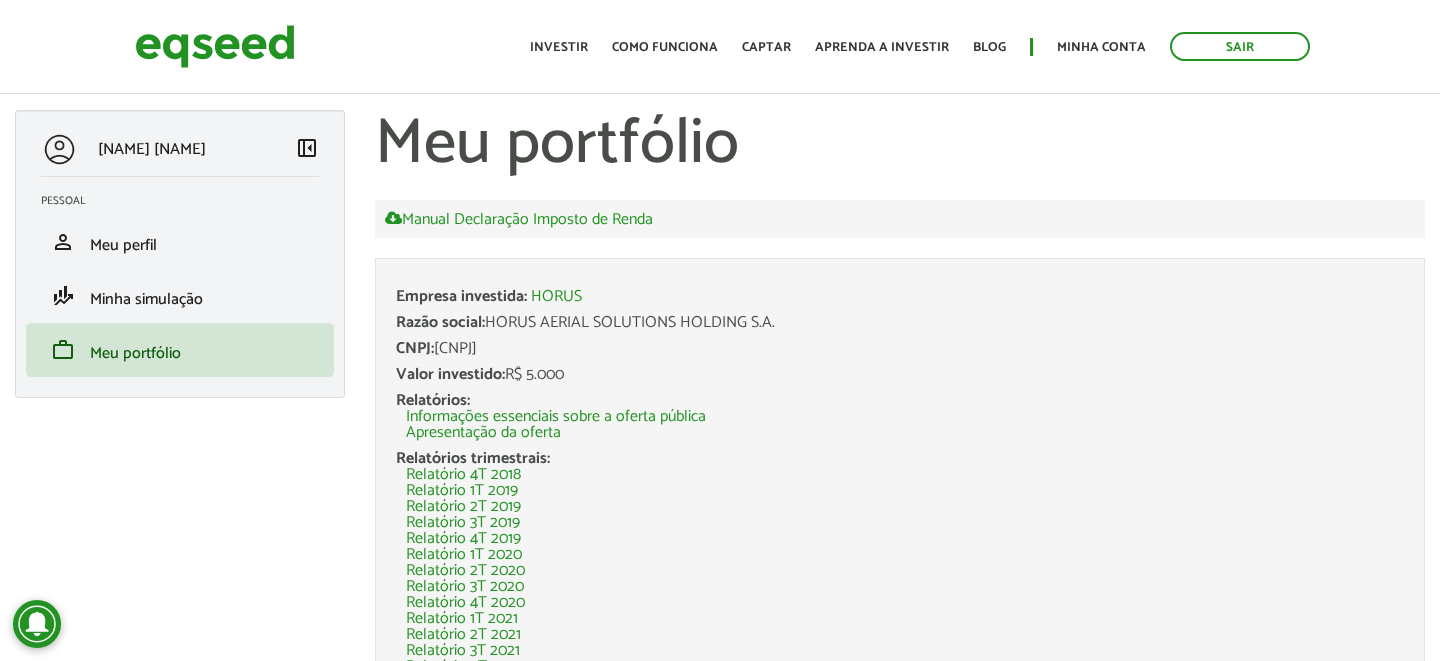scroll, scrollTop: 0, scrollLeft: 0, axis: both 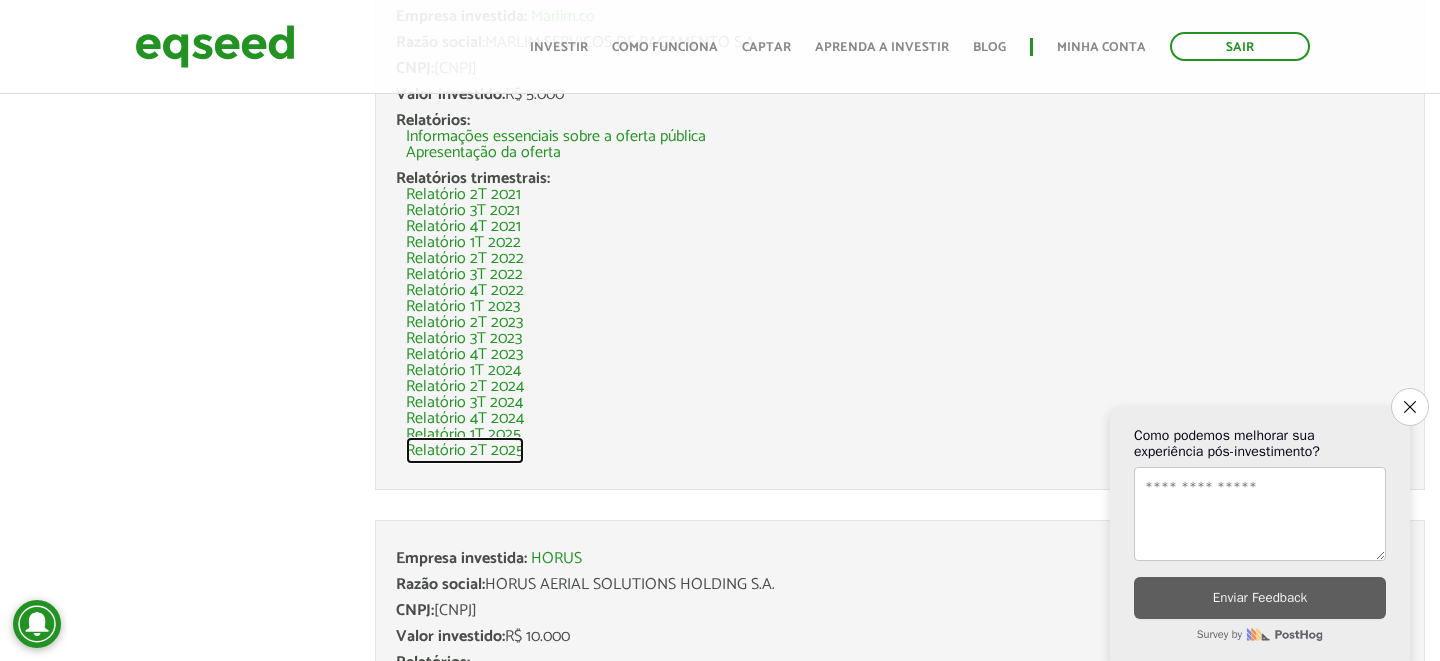 click on "Relatório 2T 2025" at bounding box center [465, 451] 